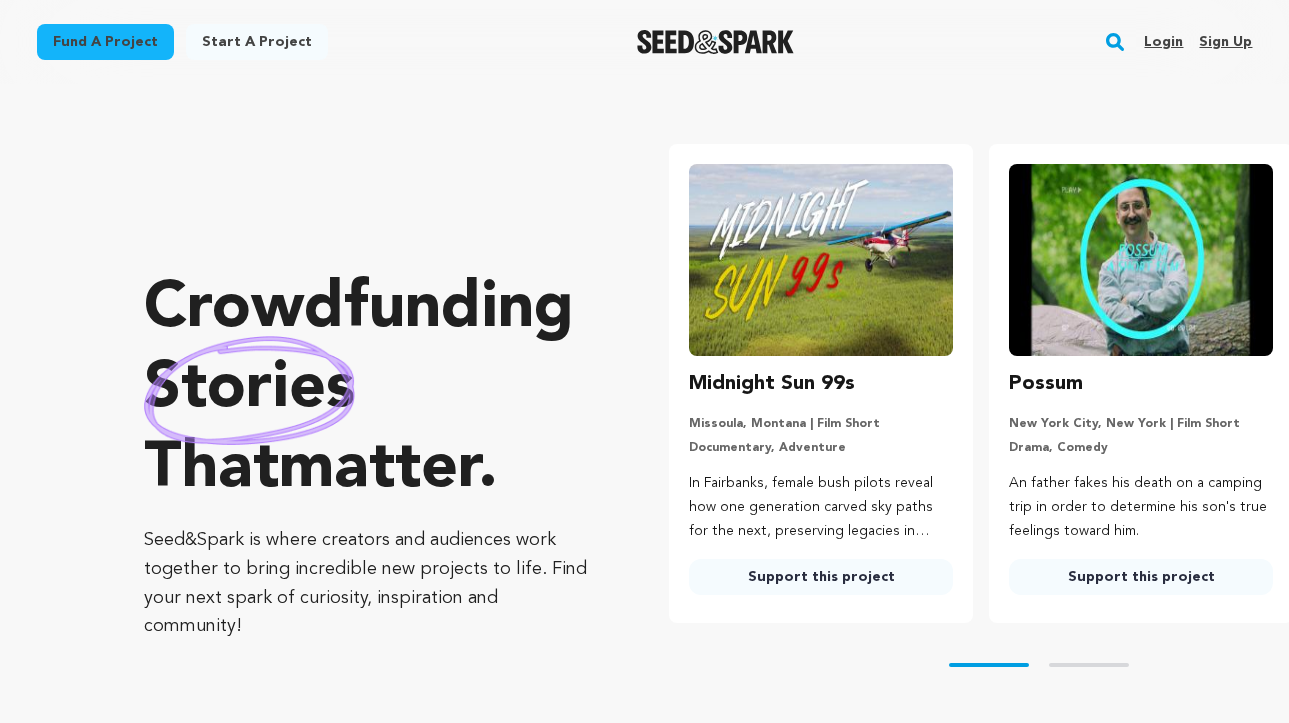 scroll, scrollTop: 0, scrollLeft: 0, axis: both 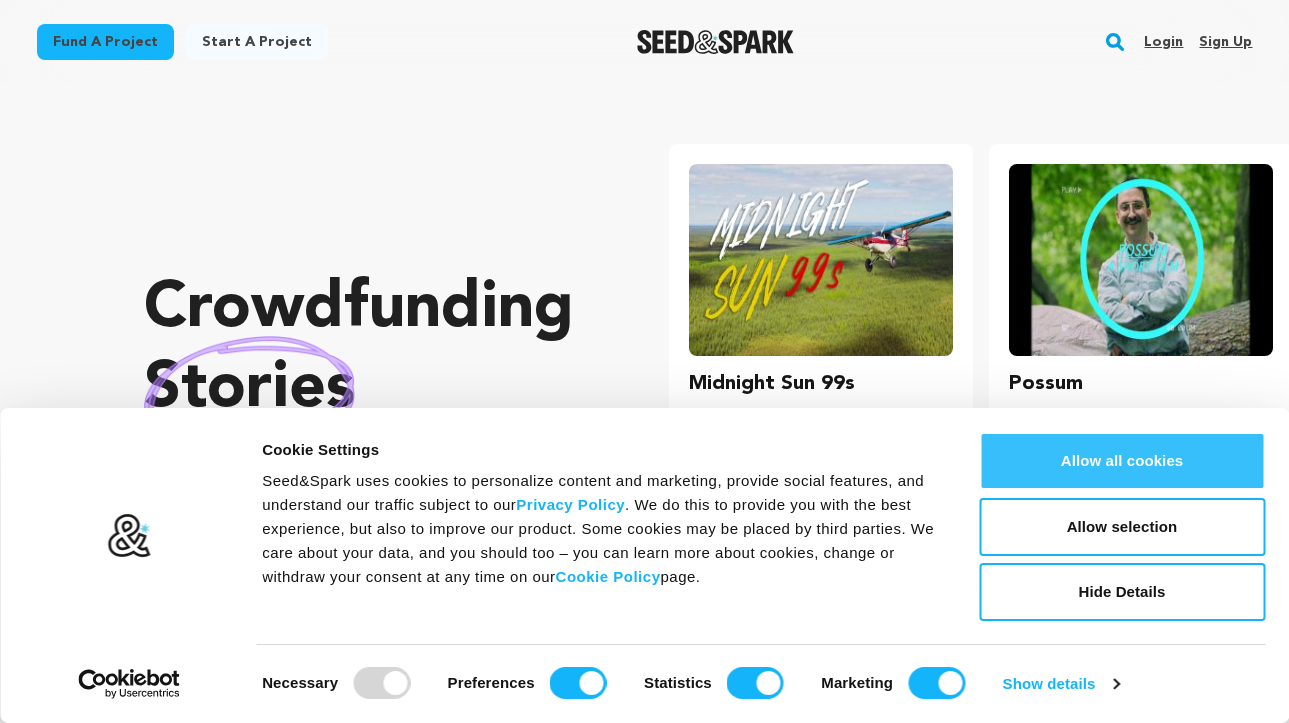 click on "Allow all cookies" at bounding box center (1122, 461) 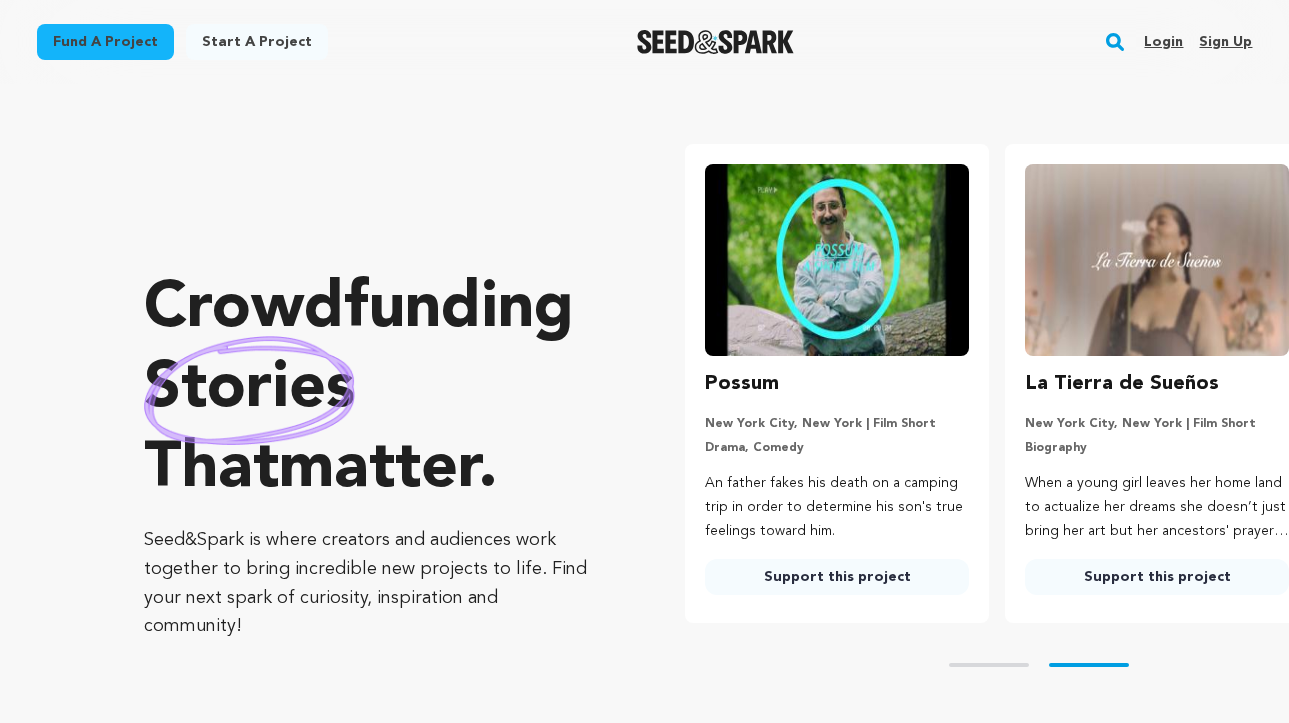 scroll, scrollTop: 0, scrollLeft: 336, axis: horizontal 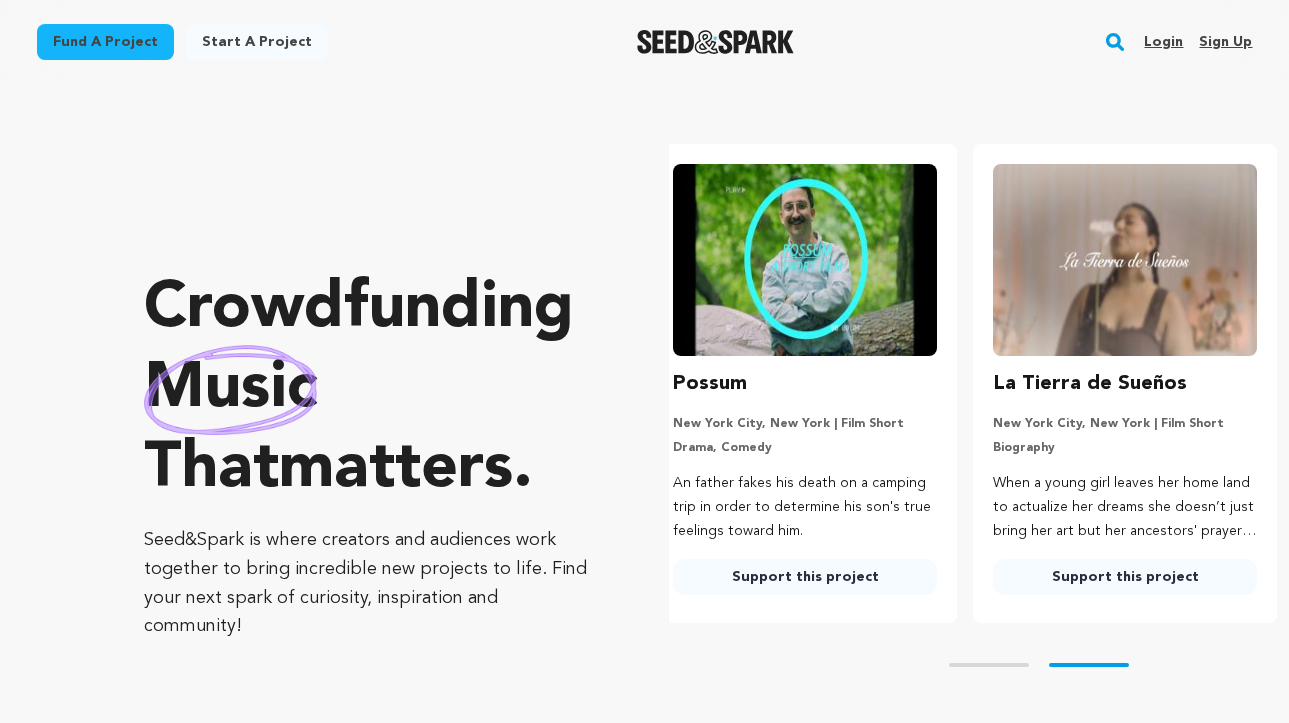 click on "Sign up" at bounding box center [1225, 42] 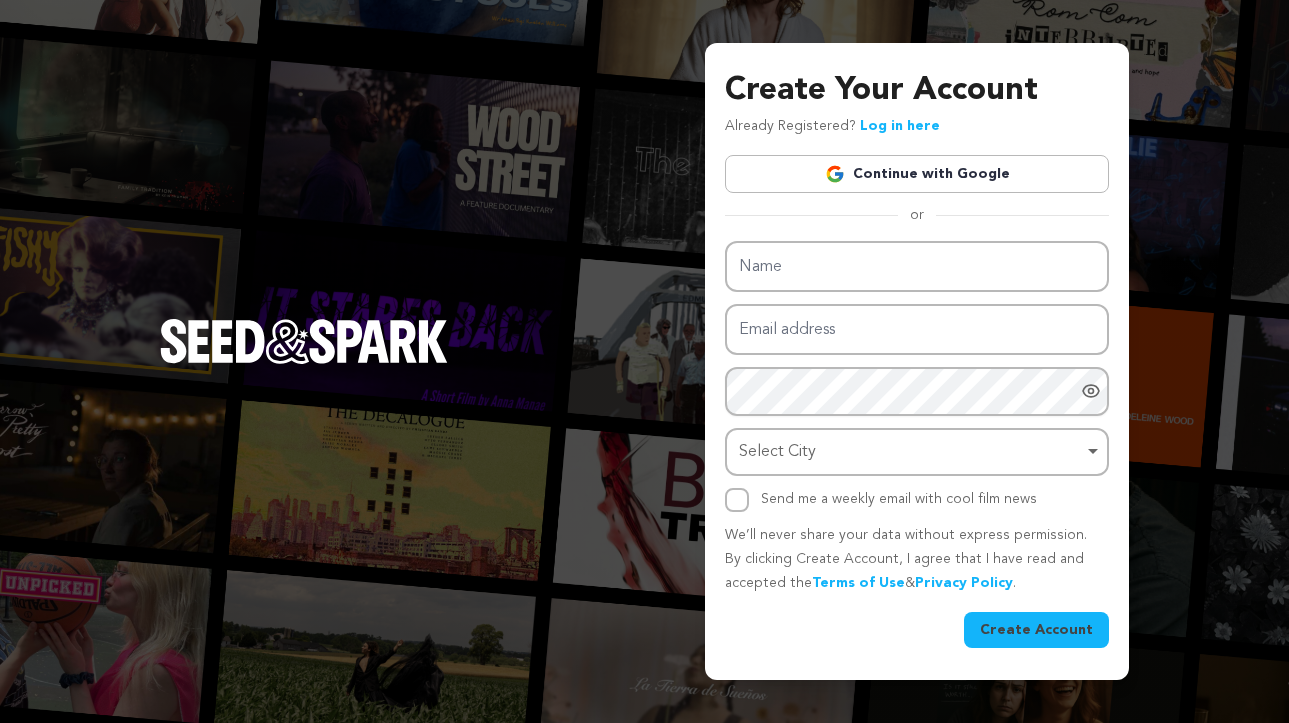 scroll, scrollTop: 0, scrollLeft: 0, axis: both 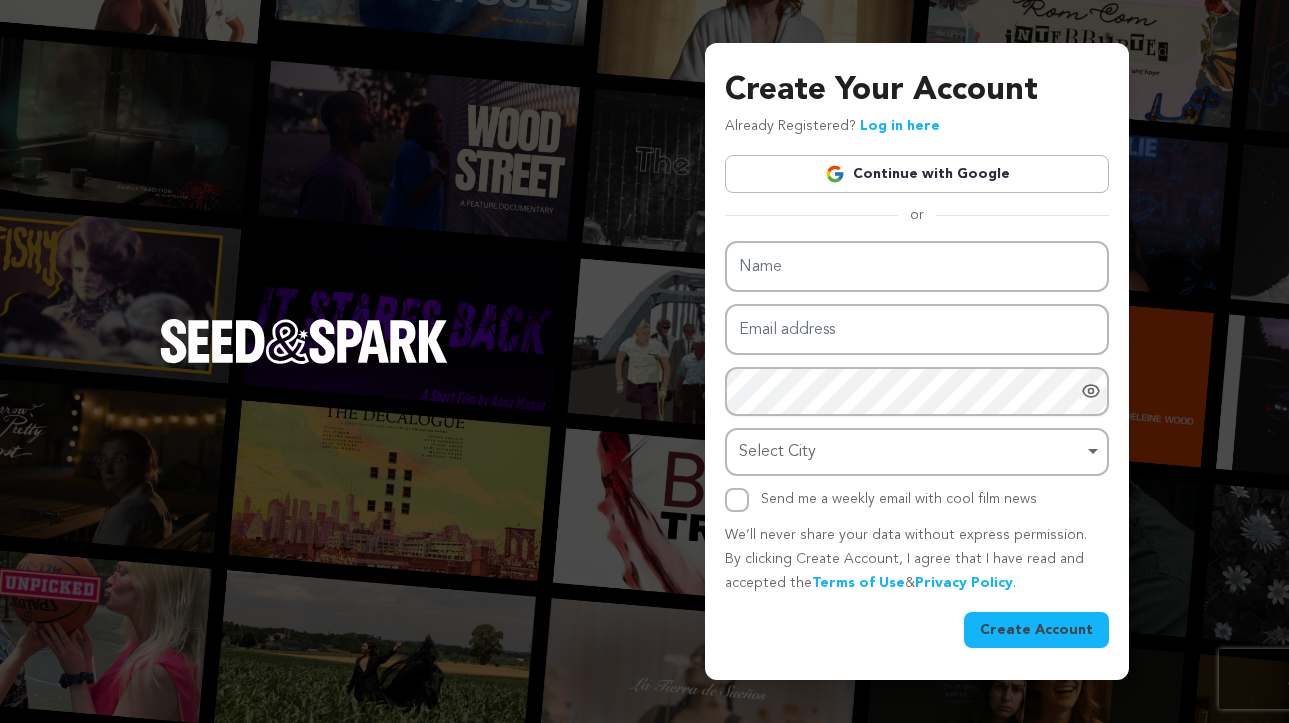 click on "Continue with Google" at bounding box center [917, 174] 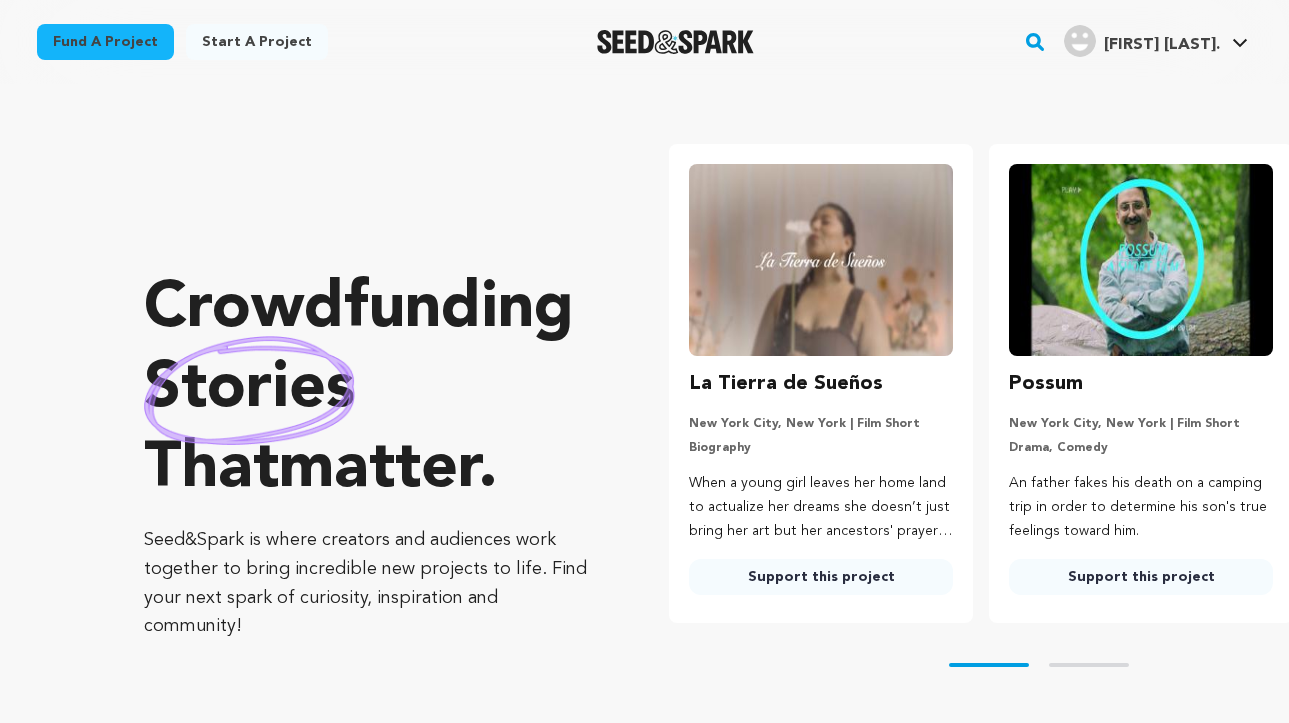 scroll, scrollTop: 0, scrollLeft: 0, axis: both 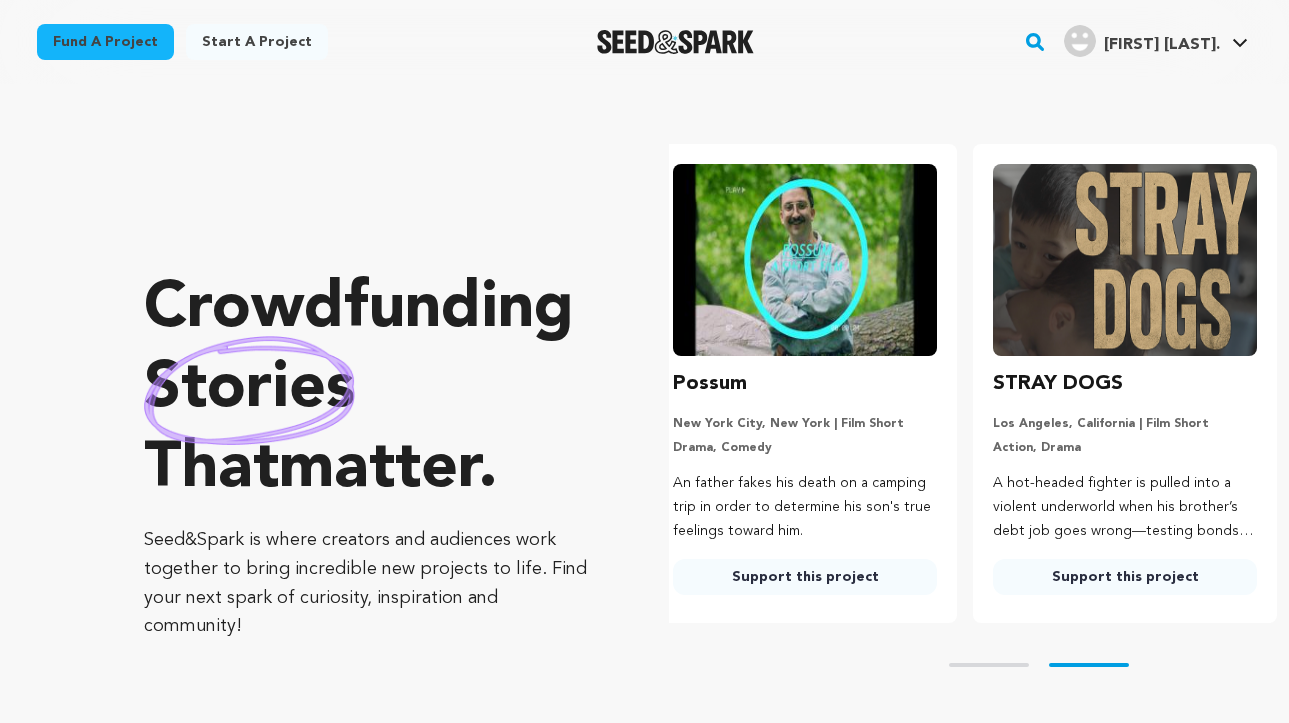 click on "Start a project" at bounding box center (257, 42) 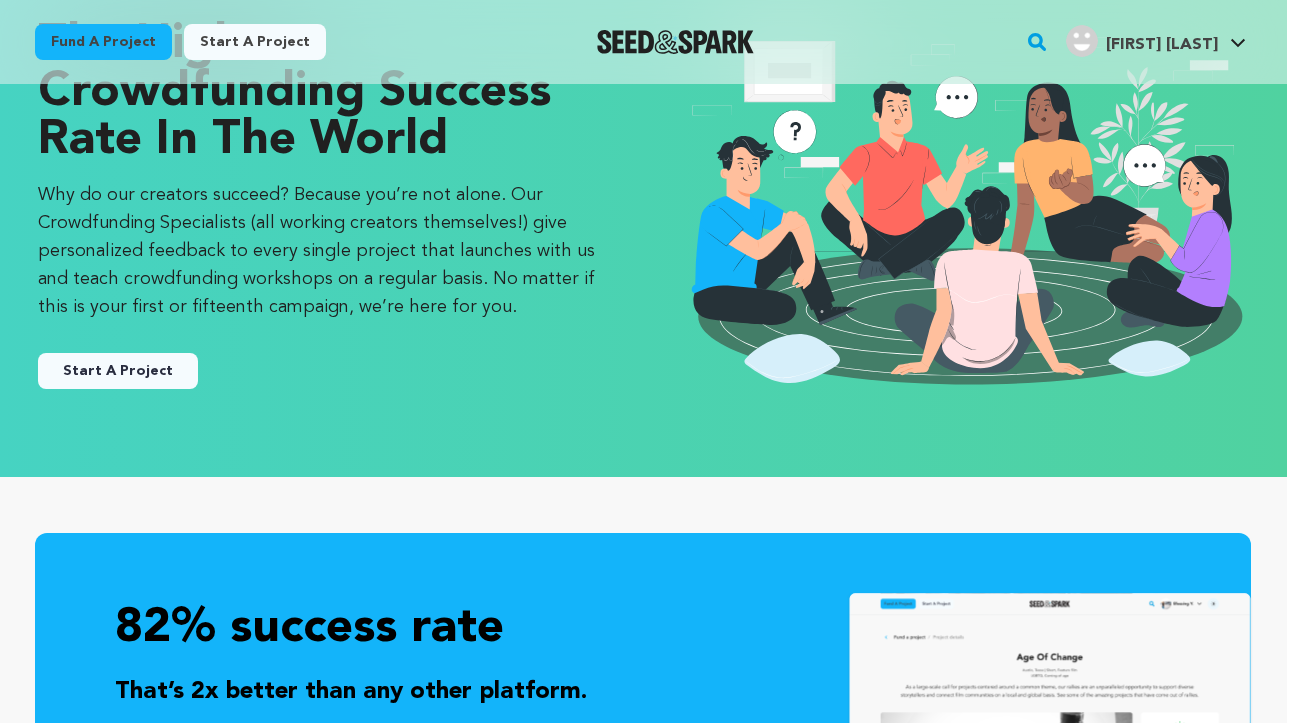 scroll, scrollTop: 110, scrollLeft: 2, axis: both 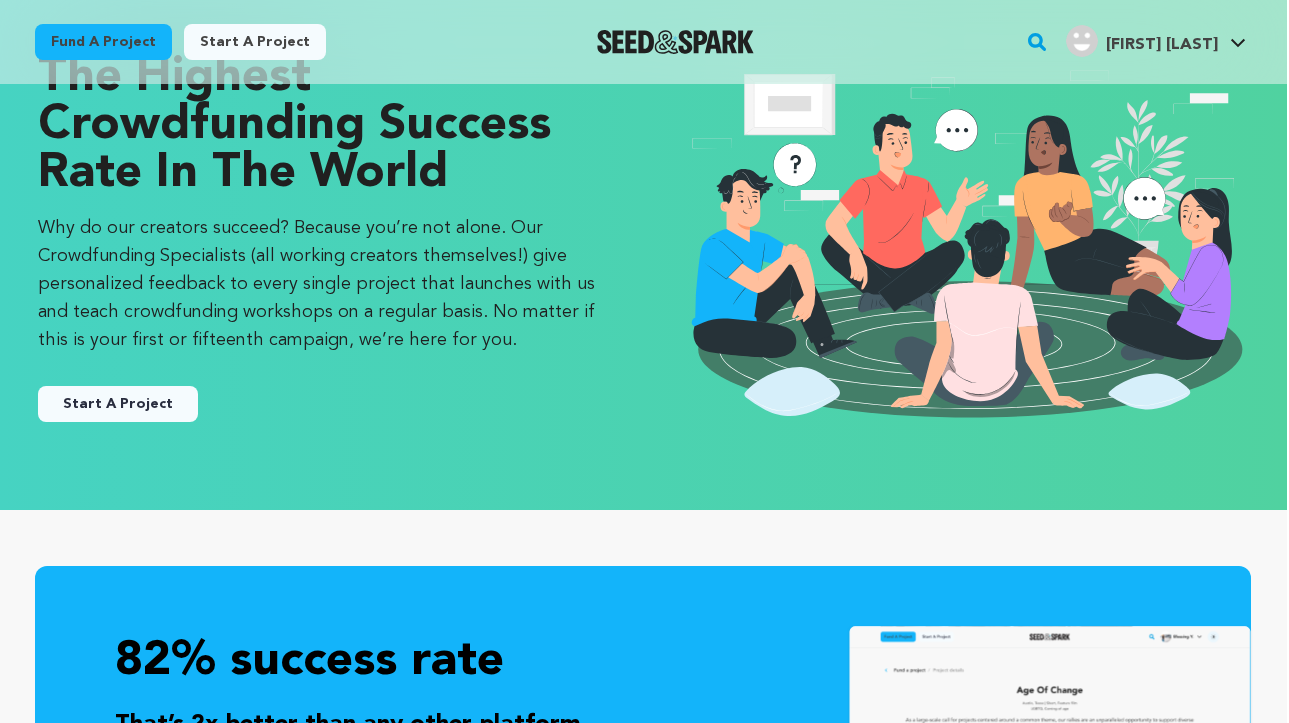 click on "Start A Project" at bounding box center (118, 404) 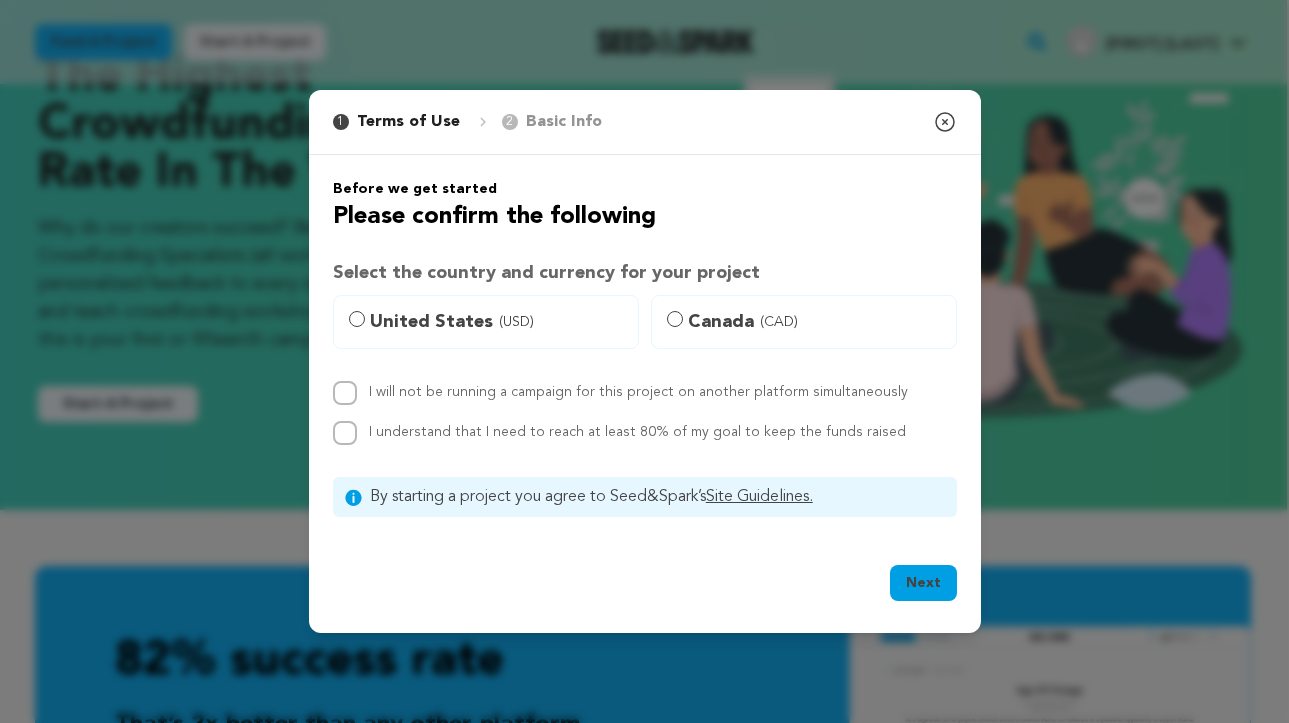 click on "United States
(USD)" at bounding box center [486, 322] 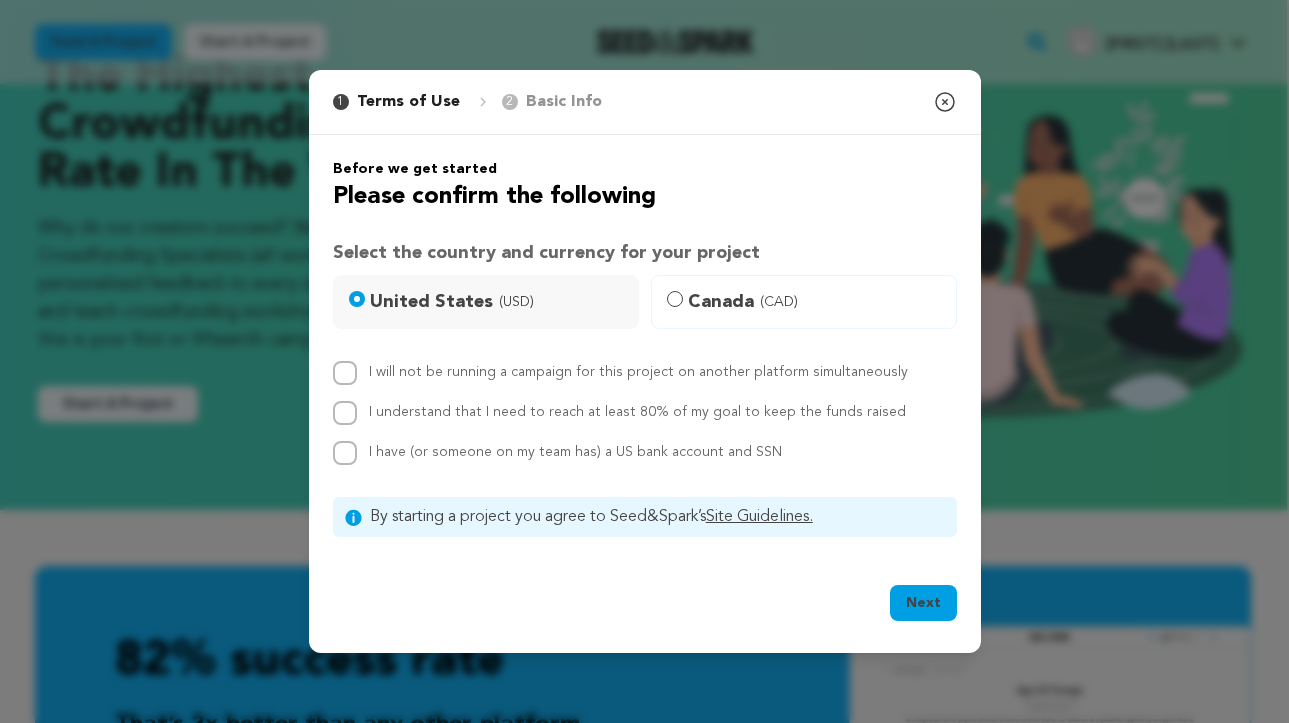 click on "I will not be running a campaign for this project on another platform
simultaneously" at bounding box center (345, 373) 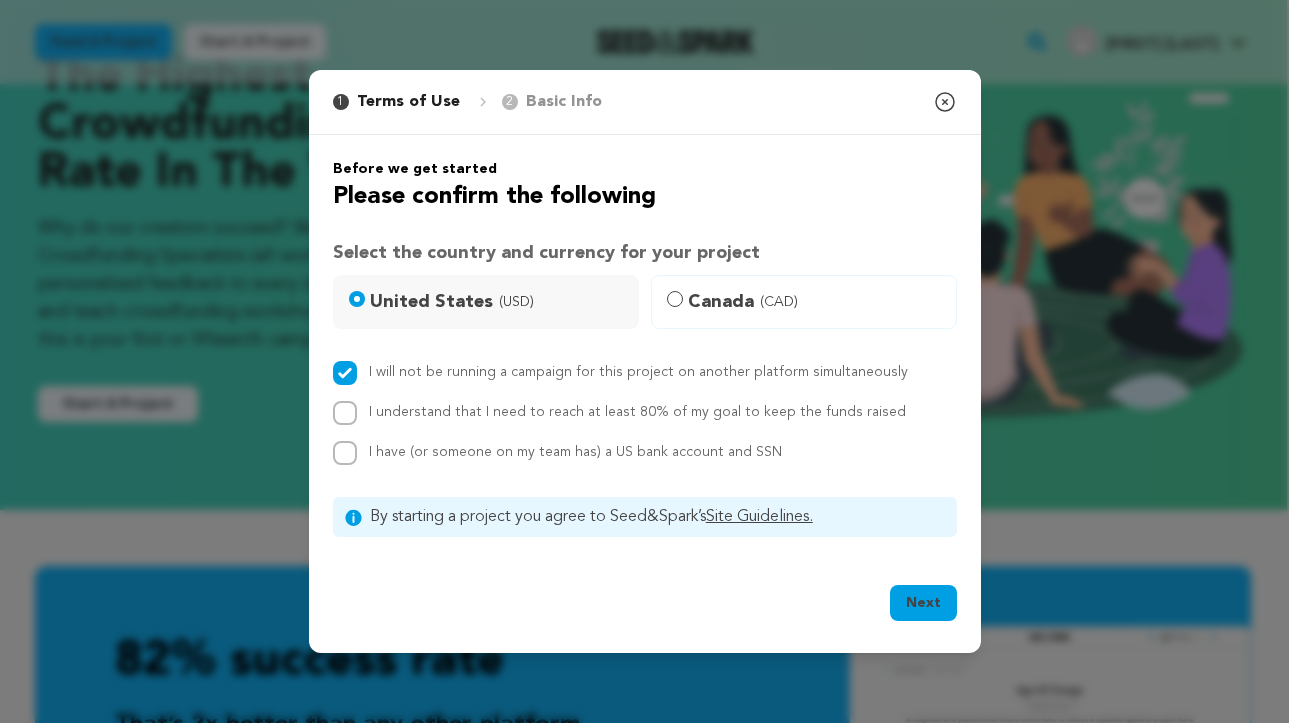 click on "I understand that I need to reach at least 80% of my goal to keep the
funds raised" at bounding box center [345, 413] 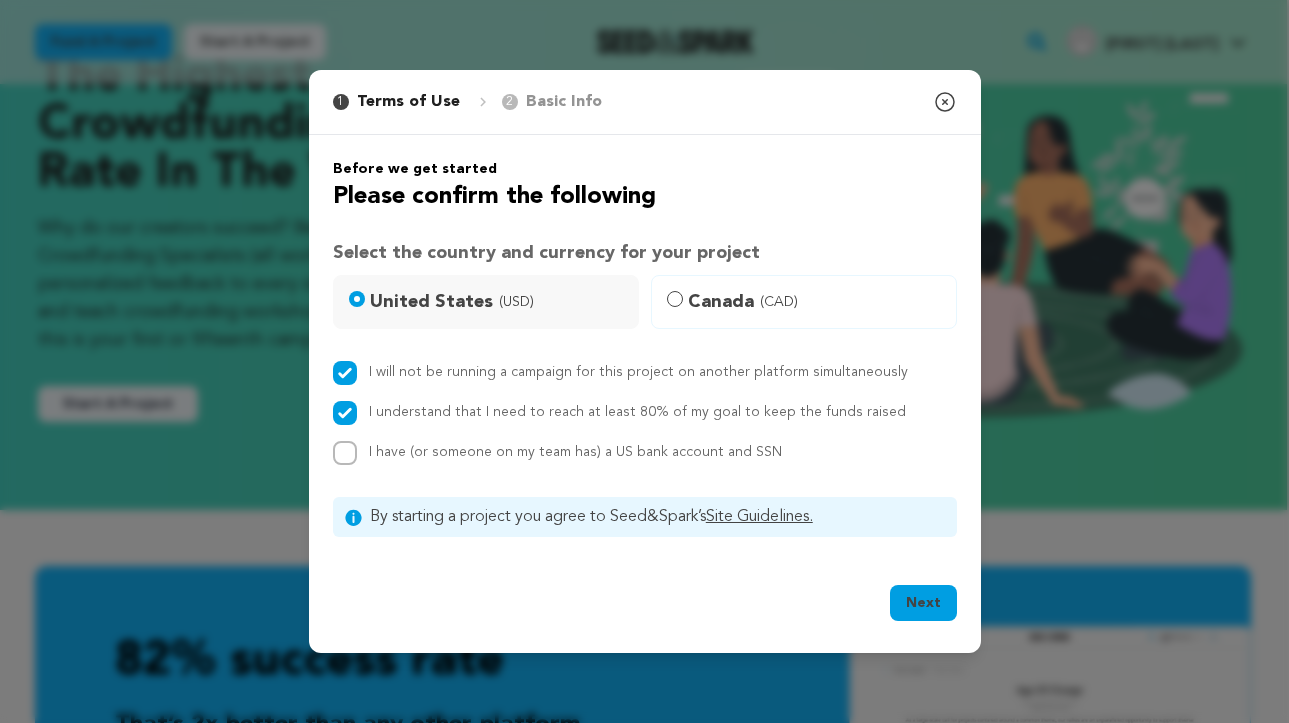 click on "I have (or someone on my team has) a US bank account and SSN" at bounding box center (345, 453) 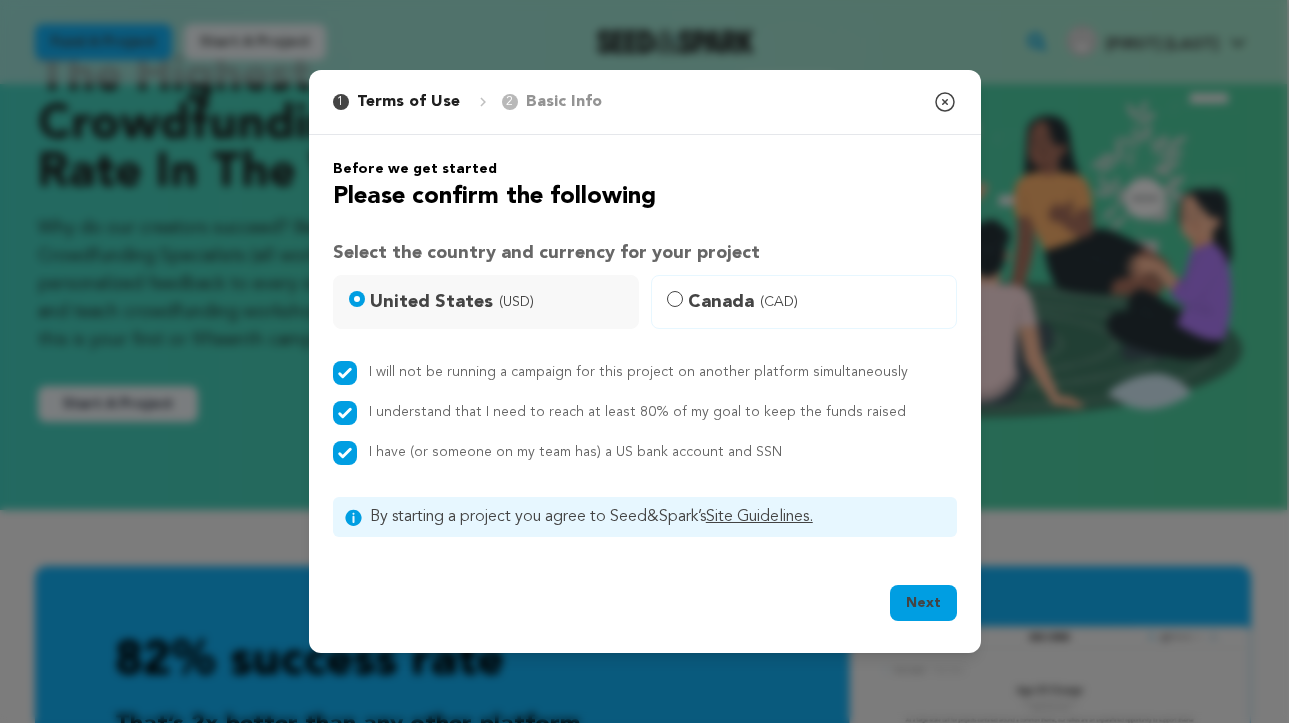click on "Next" at bounding box center (923, 603) 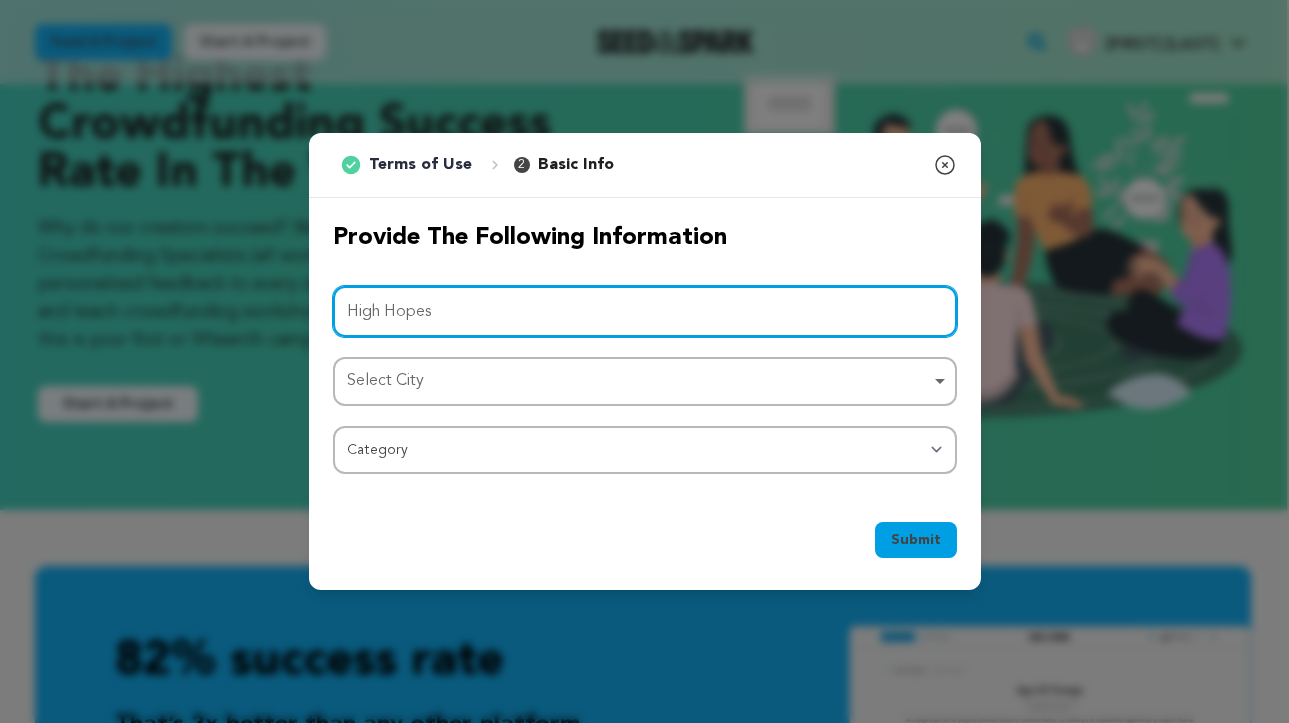 click on "Select City Remove item" at bounding box center [645, 381] 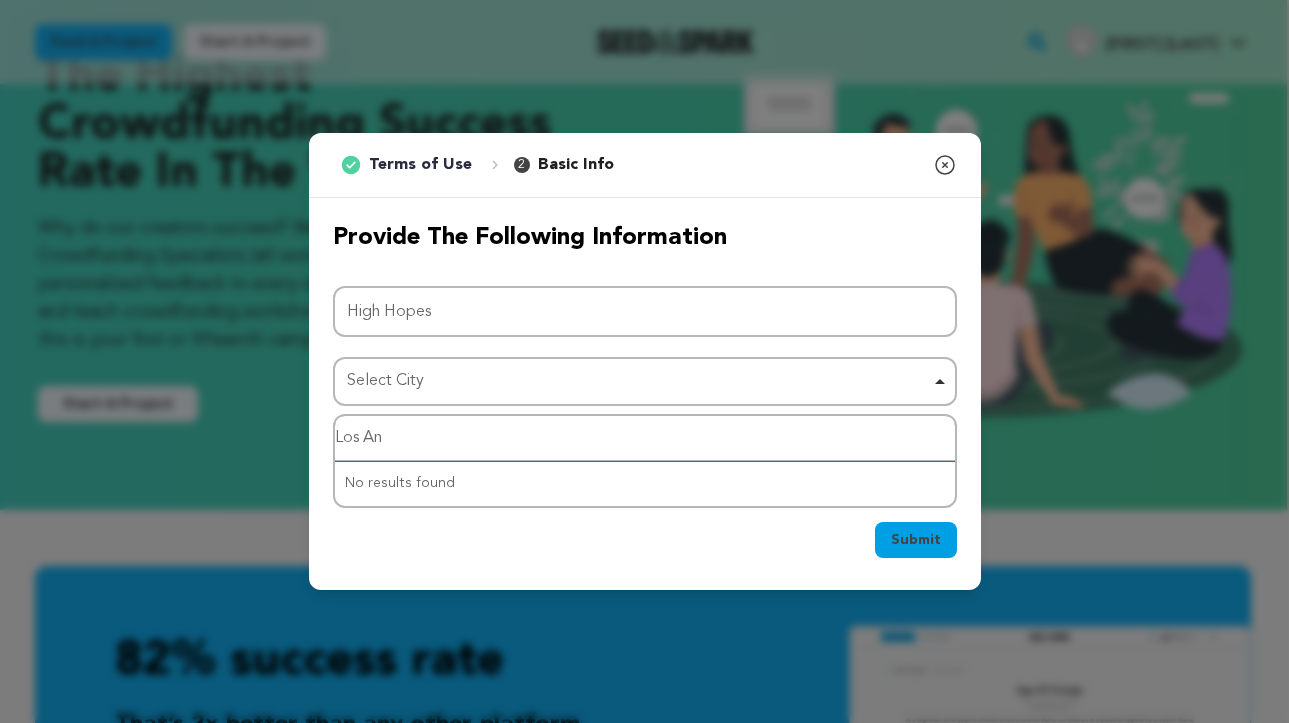 type on "Los Ang" 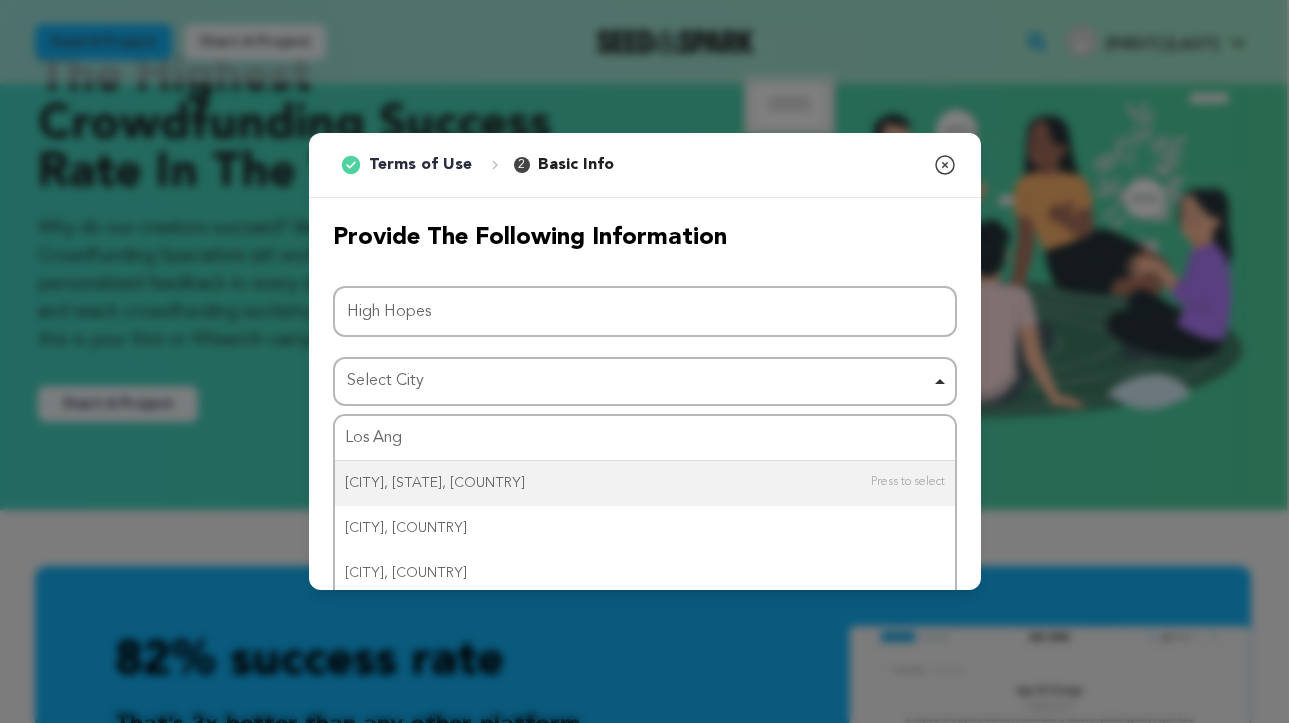 type 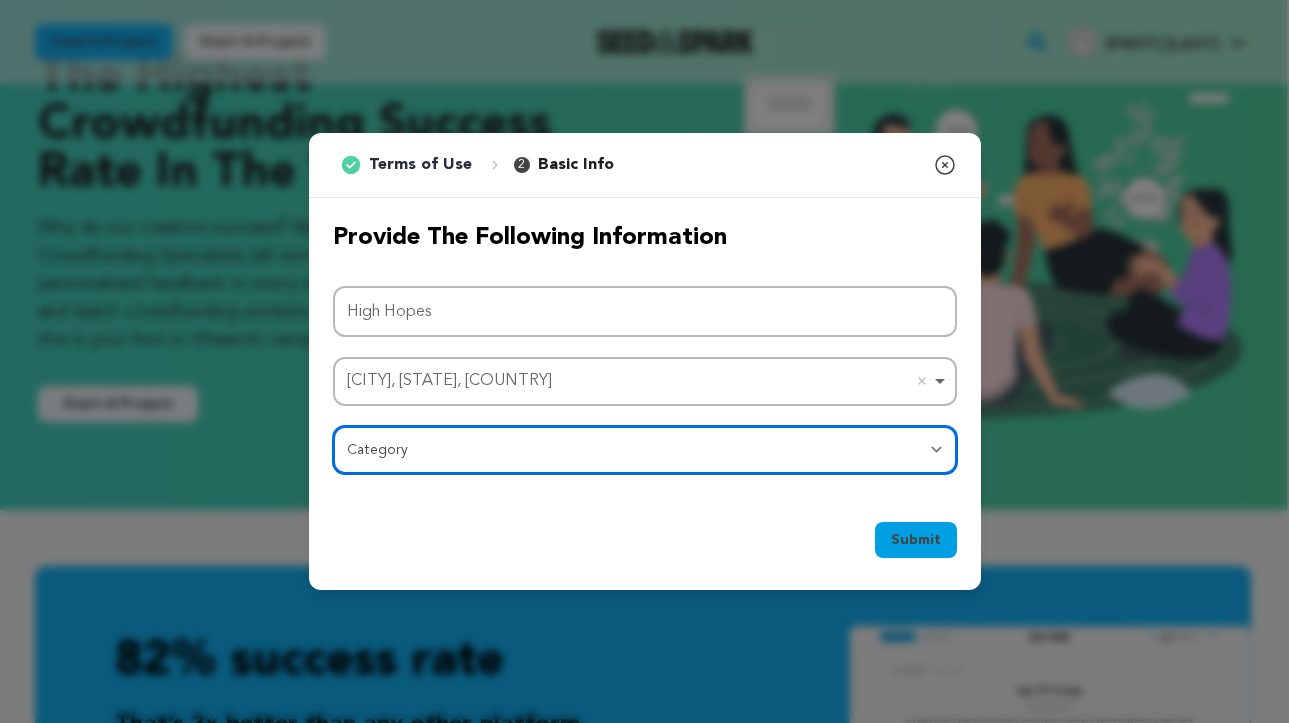 select on "383" 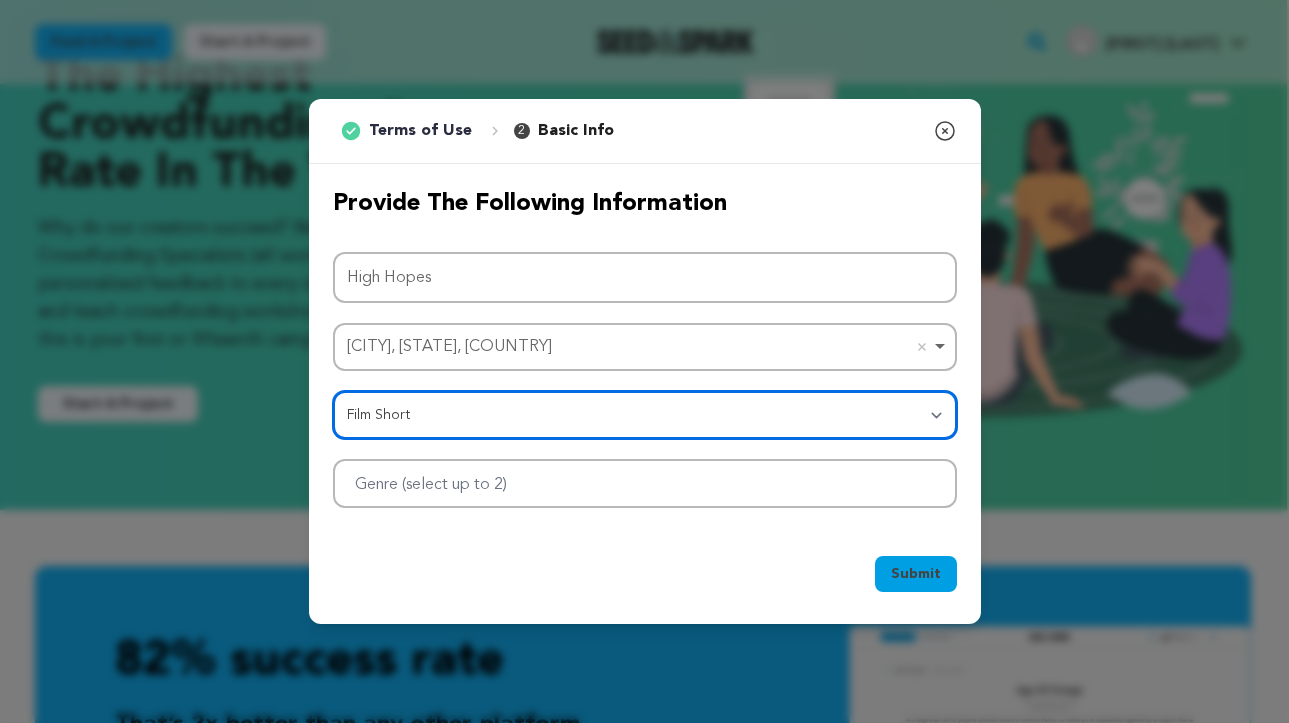 click at bounding box center (645, 483) 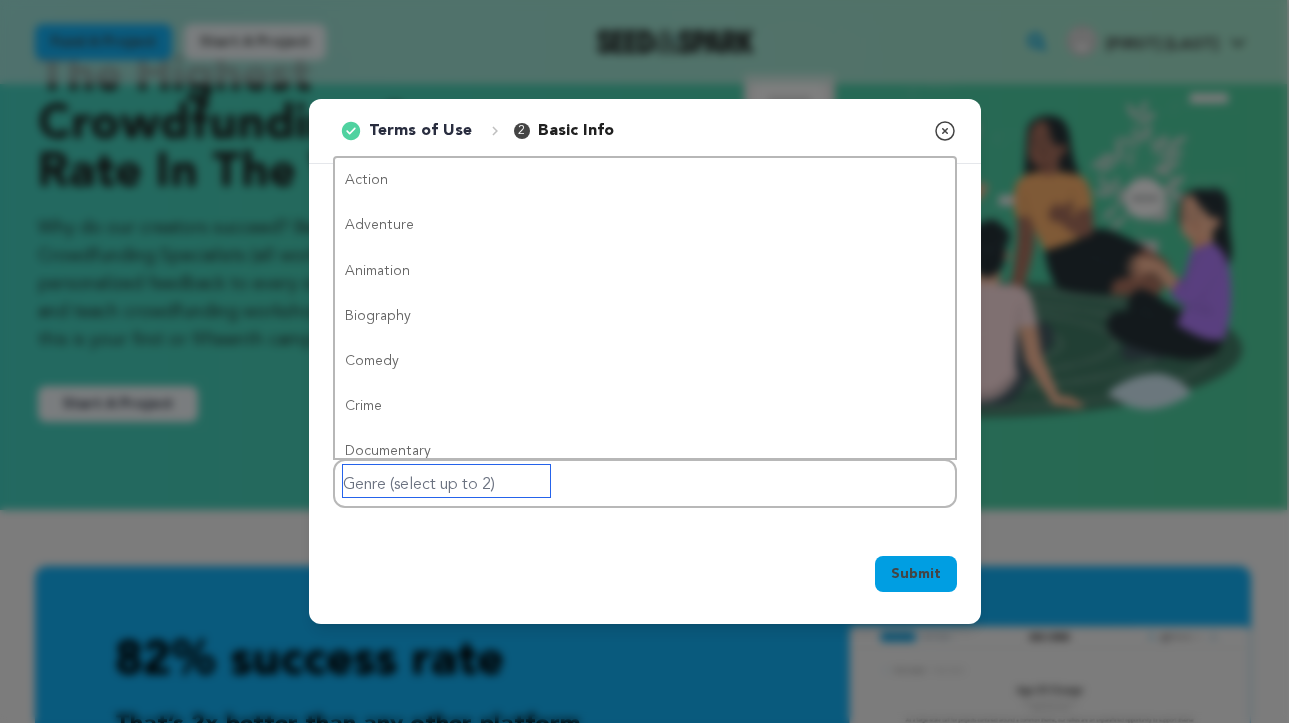 scroll, scrollTop: 0, scrollLeft: 0, axis: both 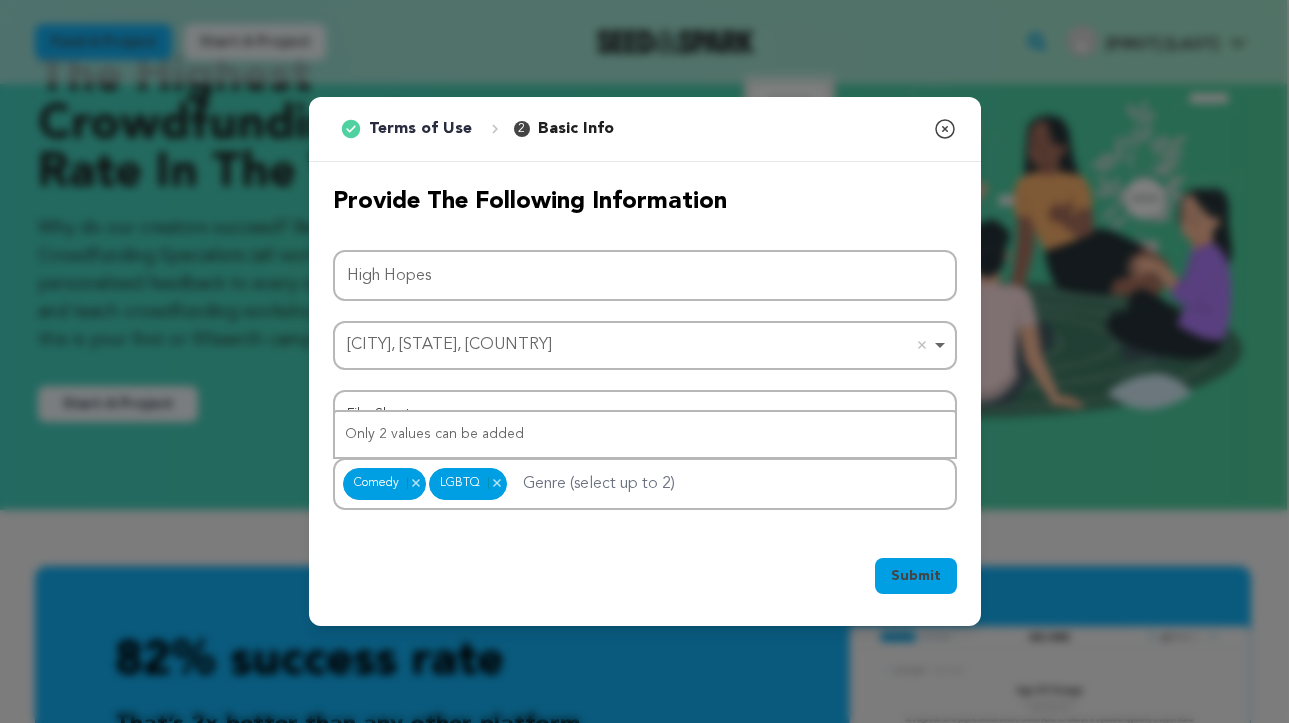 click on "Submit" at bounding box center [916, 576] 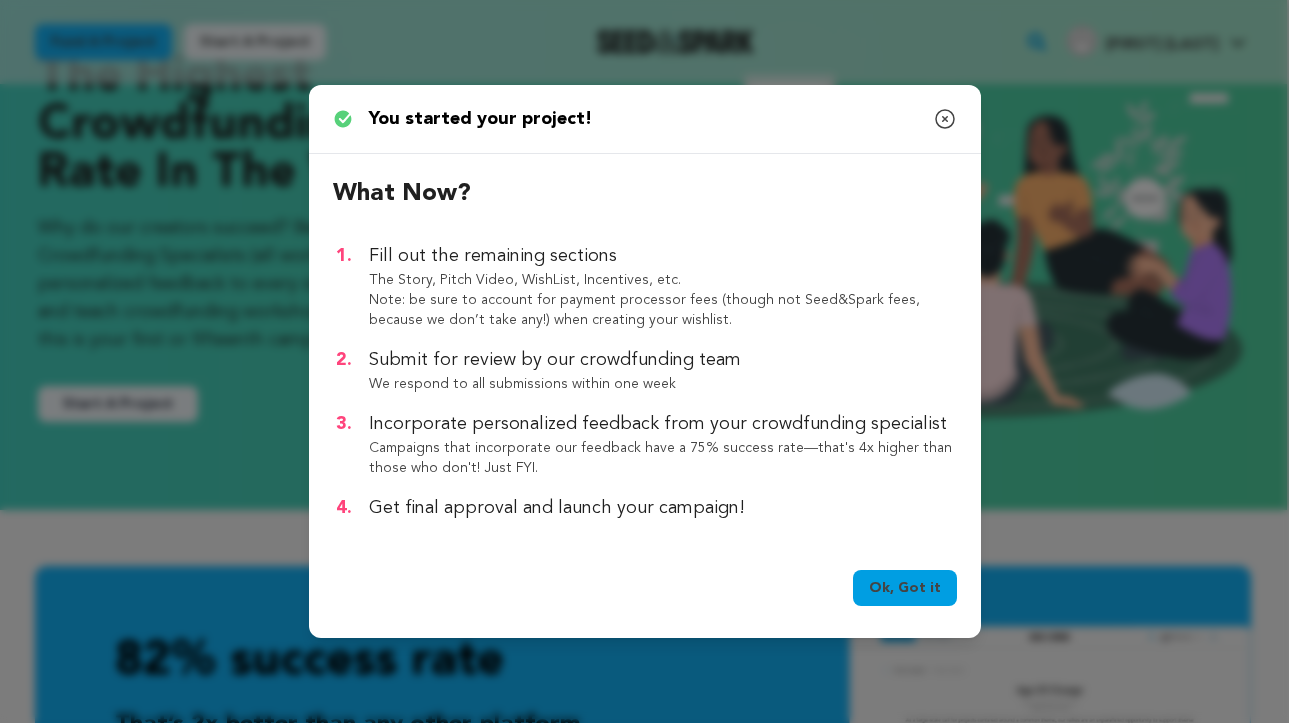 click on "Ok, Got it" at bounding box center [905, 588] 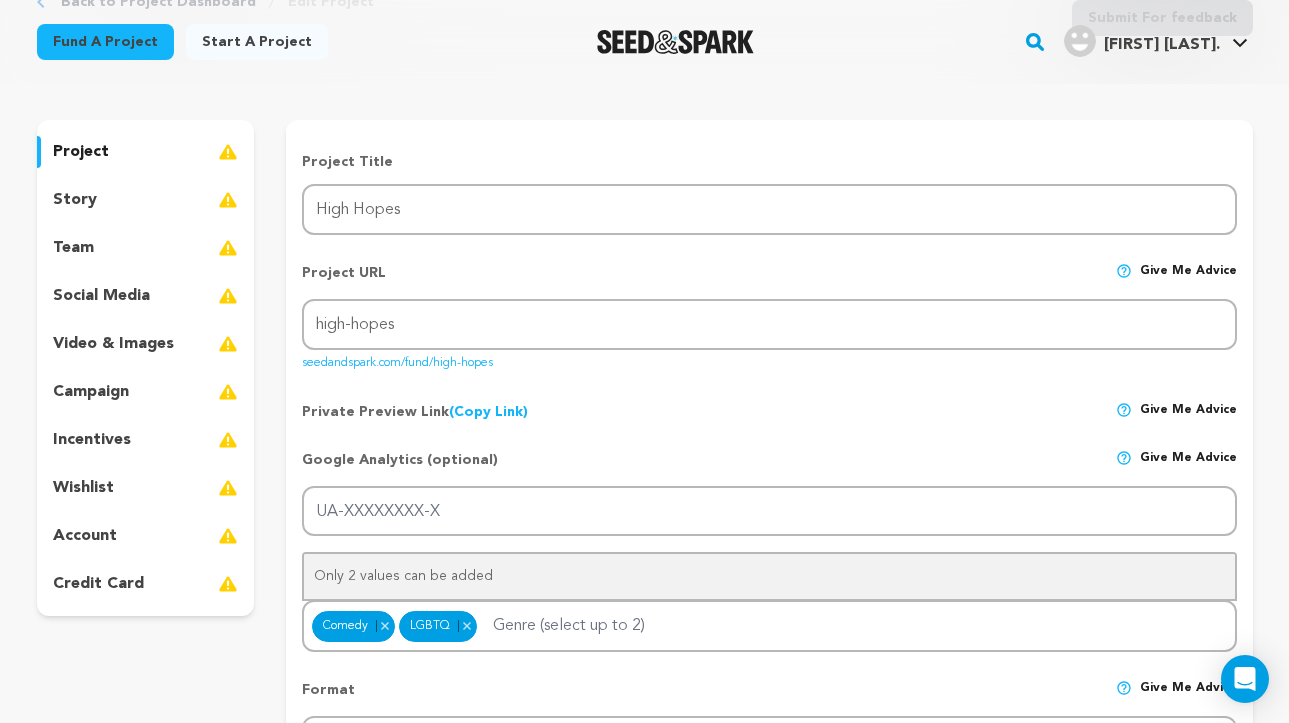 scroll, scrollTop: 145, scrollLeft: 0, axis: vertical 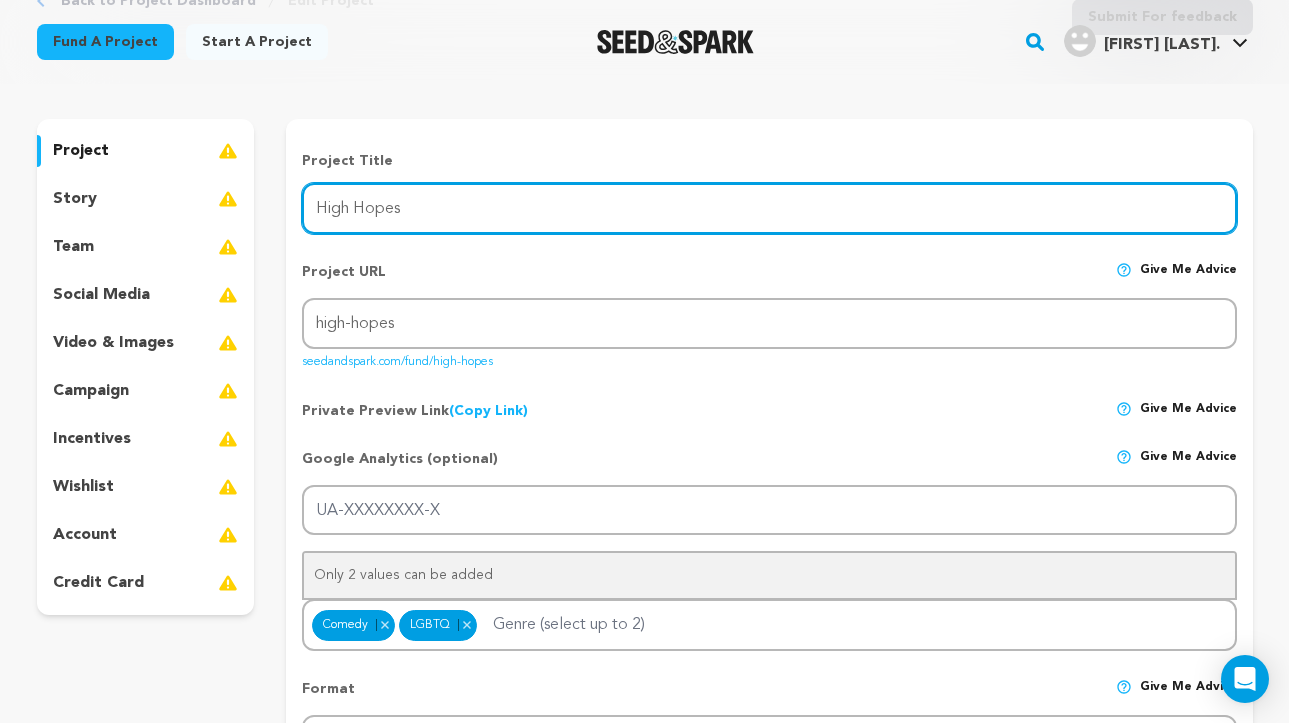 click on "High Hopes" at bounding box center [769, 208] 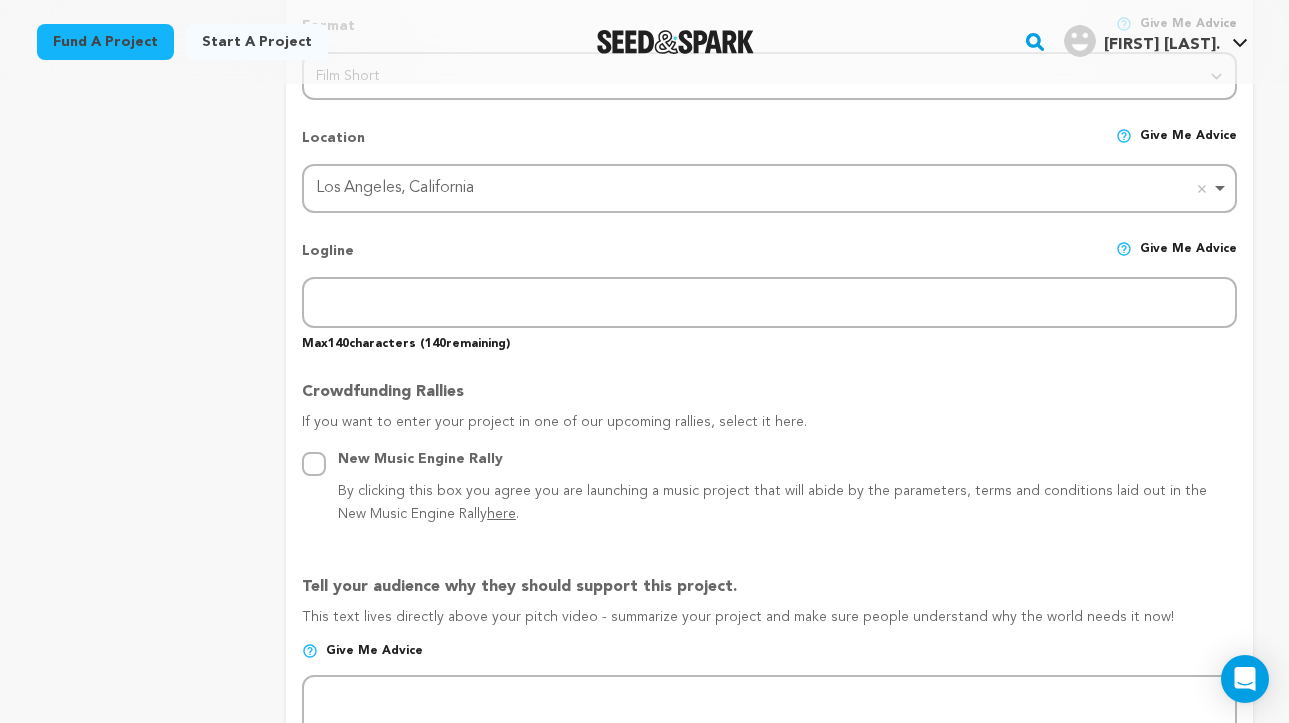 scroll, scrollTop: 813, scrollLeft: 0, axis: vertical 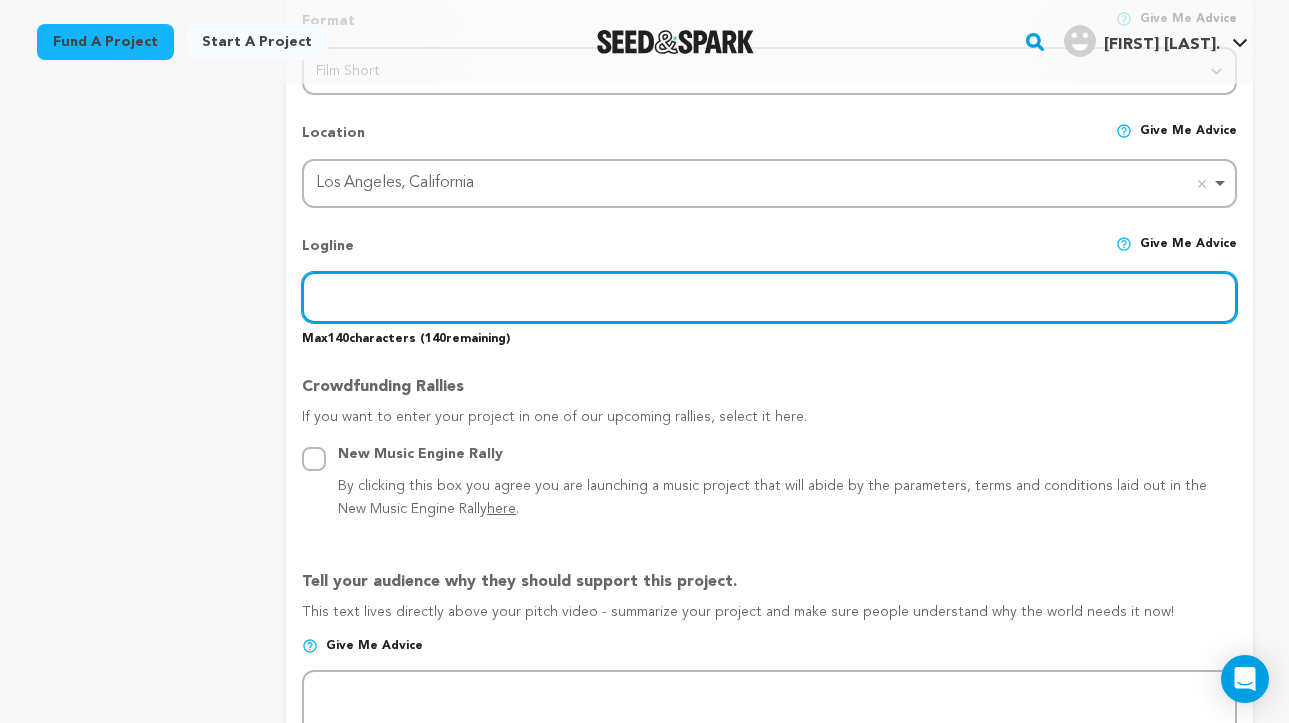 click at bounding box center [769, 297] 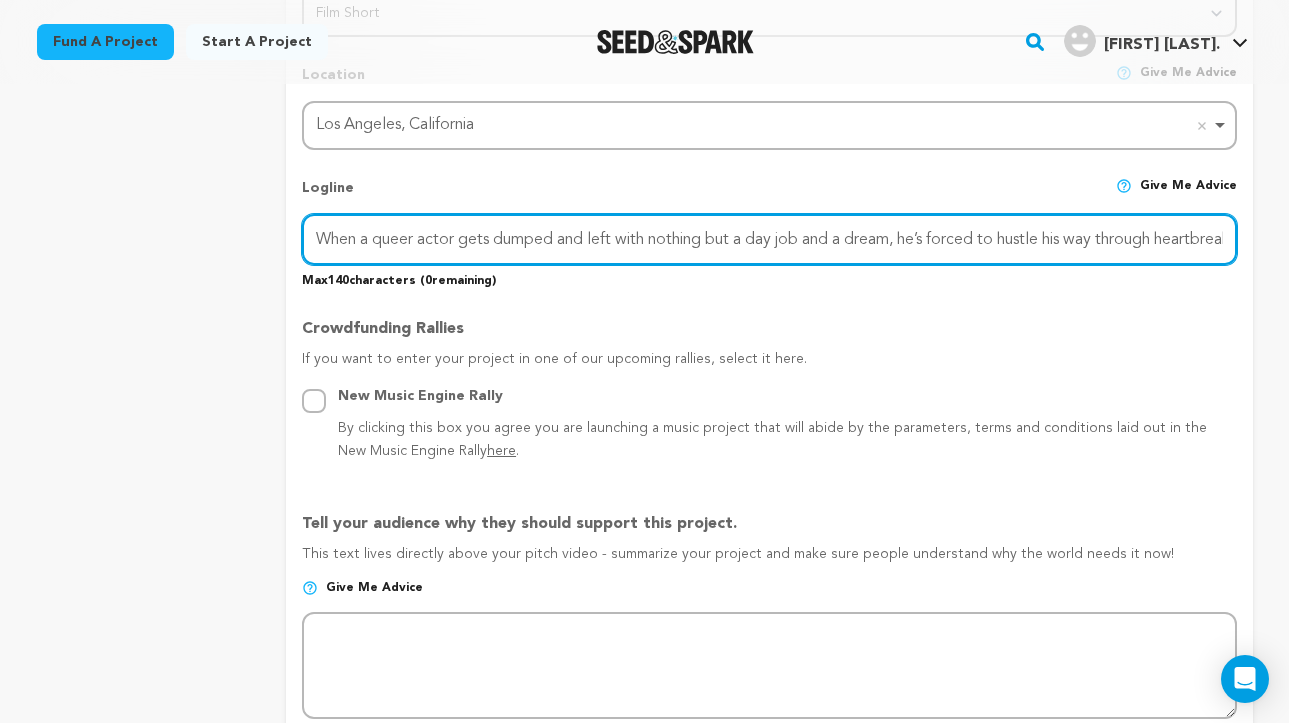 scroll, scrollTop: 831, scrollLeft: 0, axis: vertical 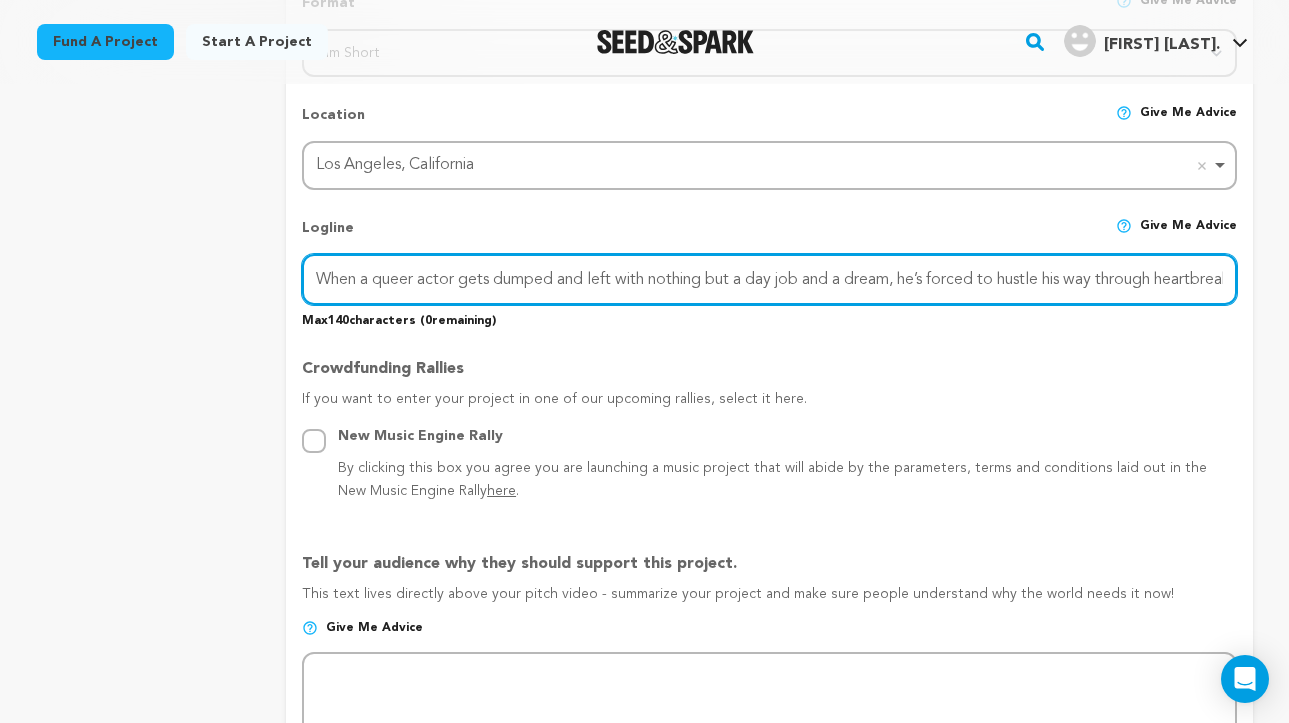 drag, startPoint x: 777, startPoint y: 280, endPoint x: 587, endPoint y: 283, distance: 190.02368 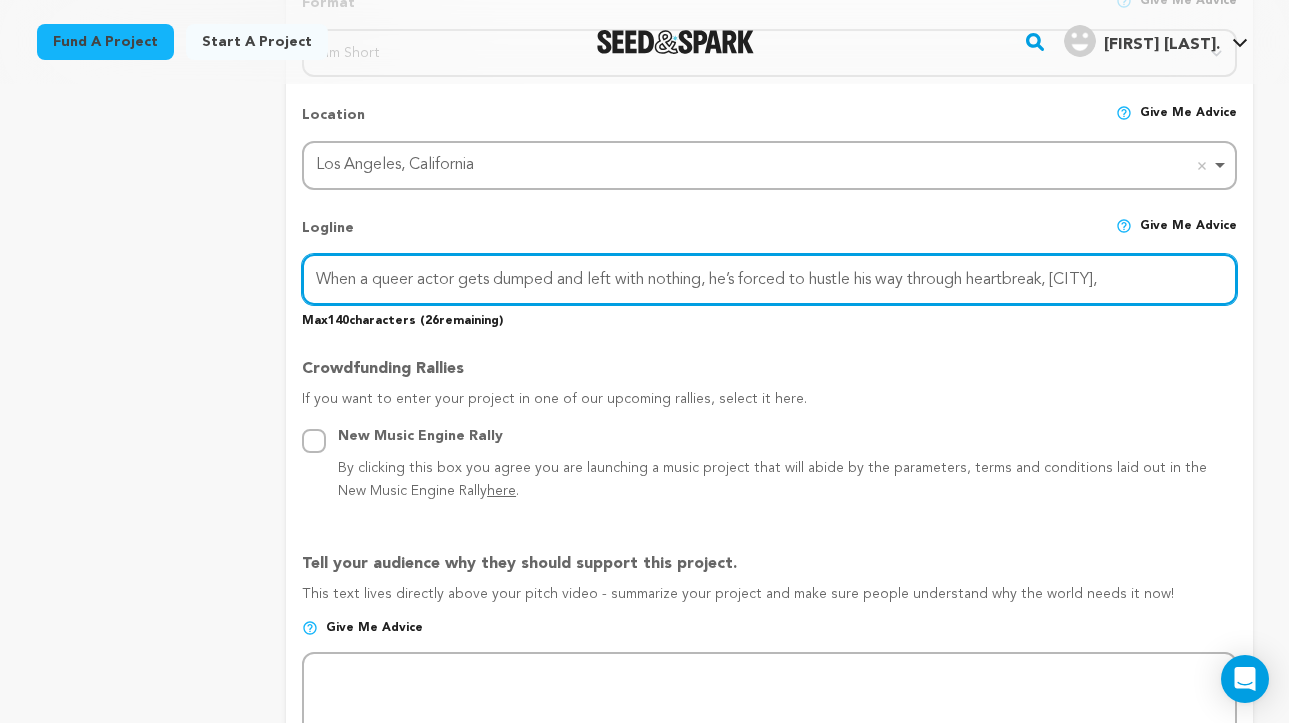 click on "When a queer actor gets dumped and left with nothing, he’s forced to hustle his way through heartbreak, Hollywood," at bounding box center (769, 279) 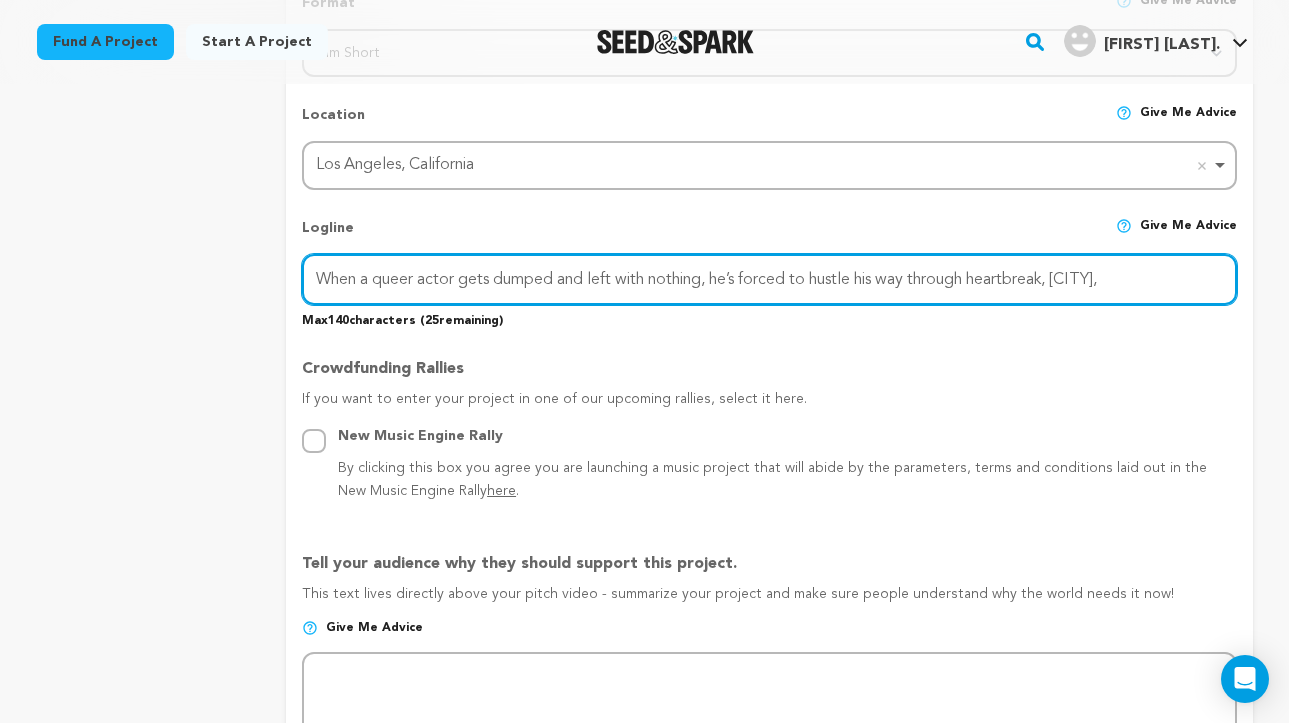click on "When a queer actor gets dumped and left with nothing, he’s forced to hustle his way through heartbreak, Hollywood," at bounding box center (769, 279) 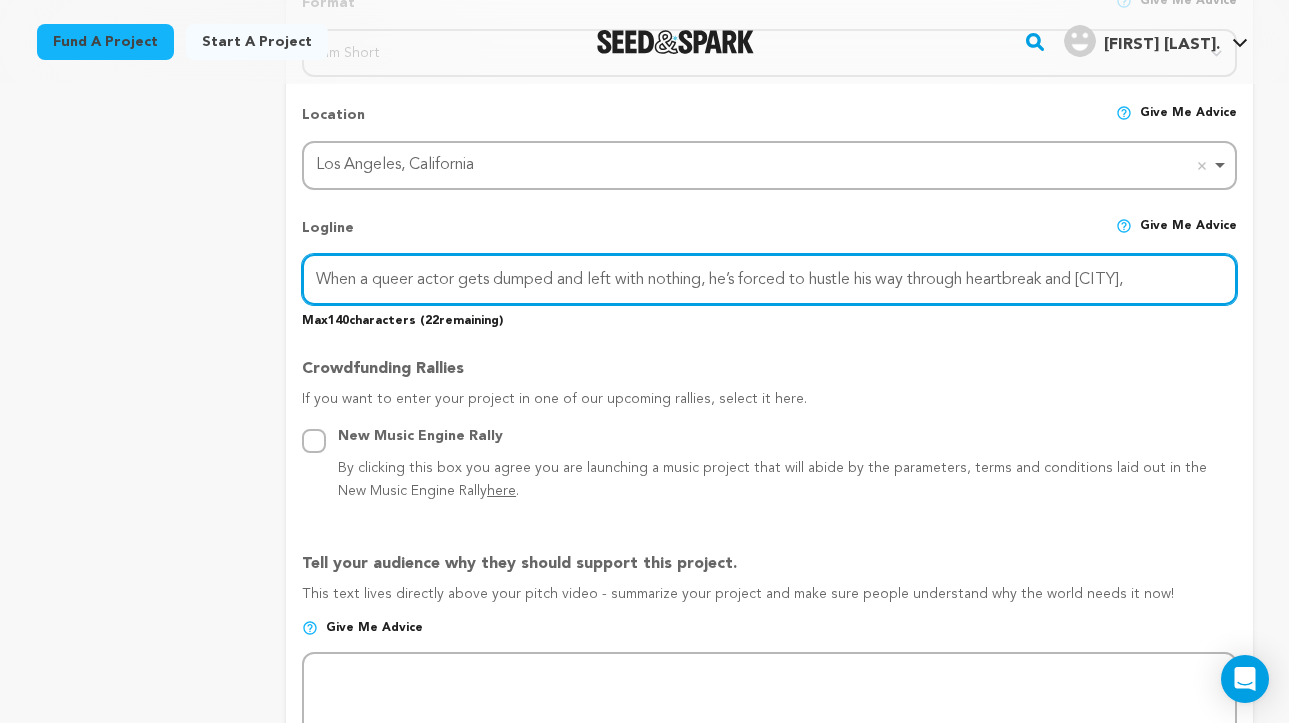 click on "When a queer actor gets dumped and left with nothing, he’s forced to hustle his way through heartbreak and Hollywood," at bounding box center [769, 279] 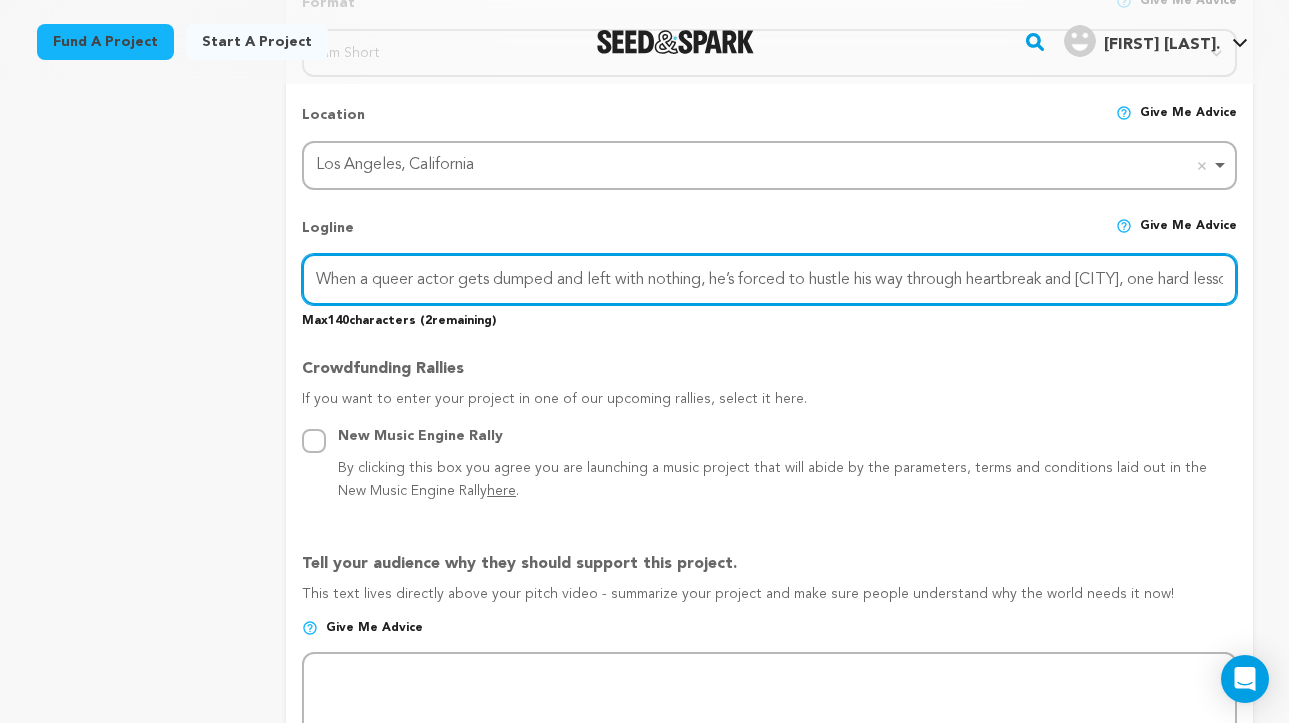 type on "When a queer actor gets dumped and left with nothing, he’s forced to hustle his way through heartbreak and Hollywood, one hard lesson at a t" 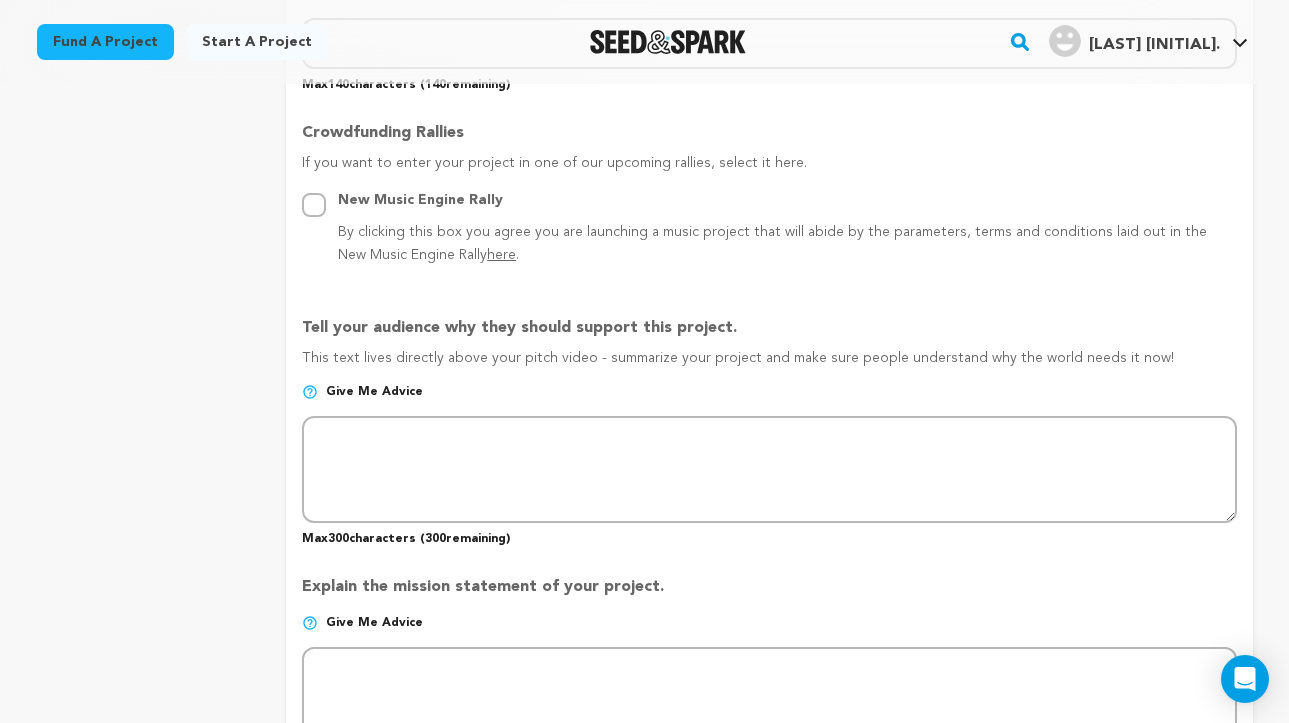scroll, scrollTop: 1073, scrollLeft: 0, axis: vertical 